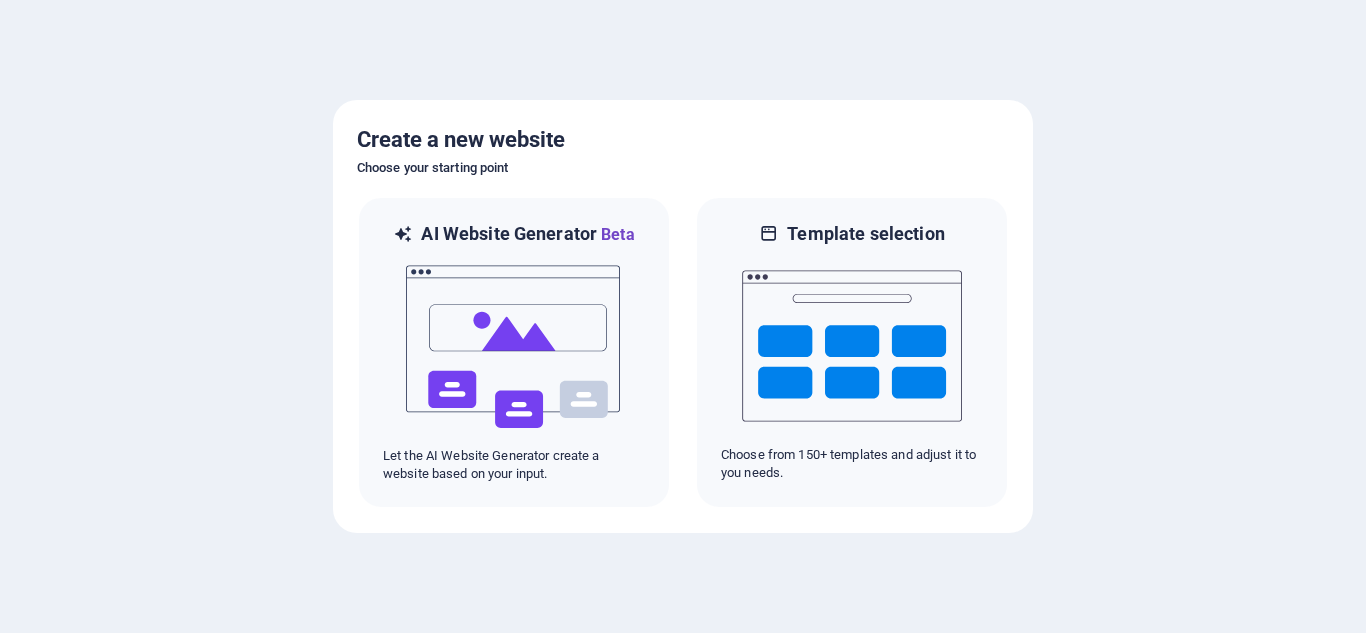 scroll, scrollTop: 0, scrollLeft: 0, axis: both 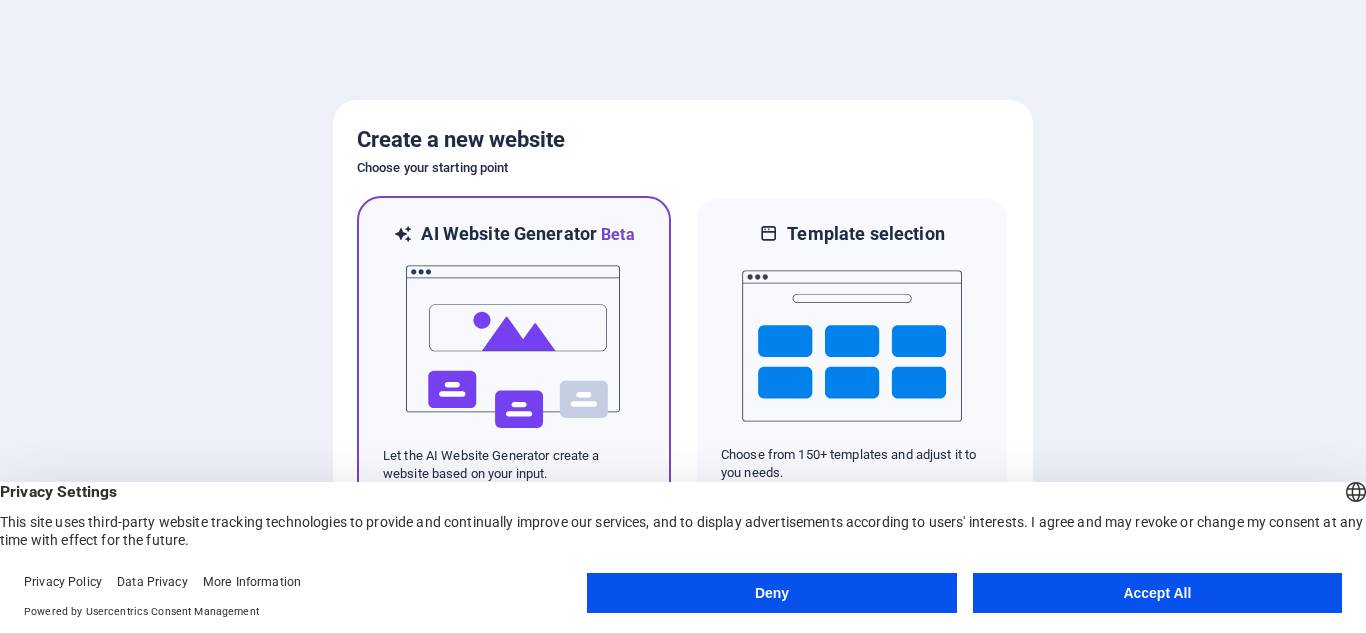 click at bounding box center (514, 347) 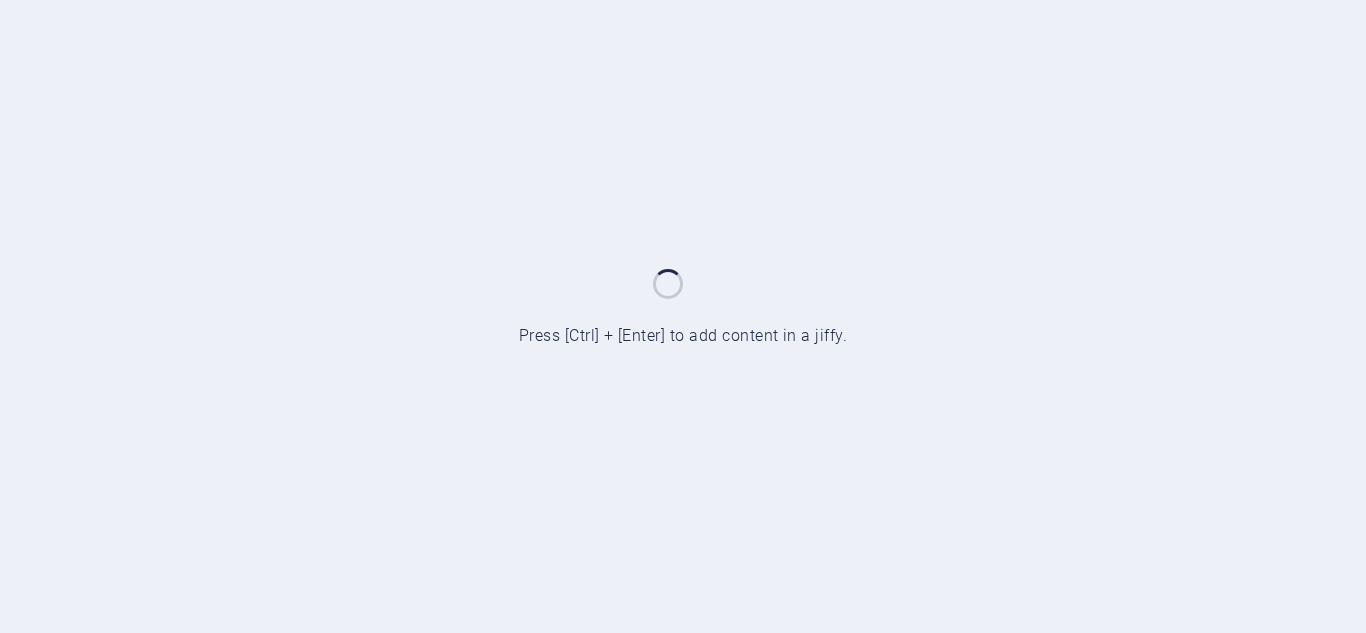 scroll, scrollTop: 0, scrollLeft: 0, axis: both 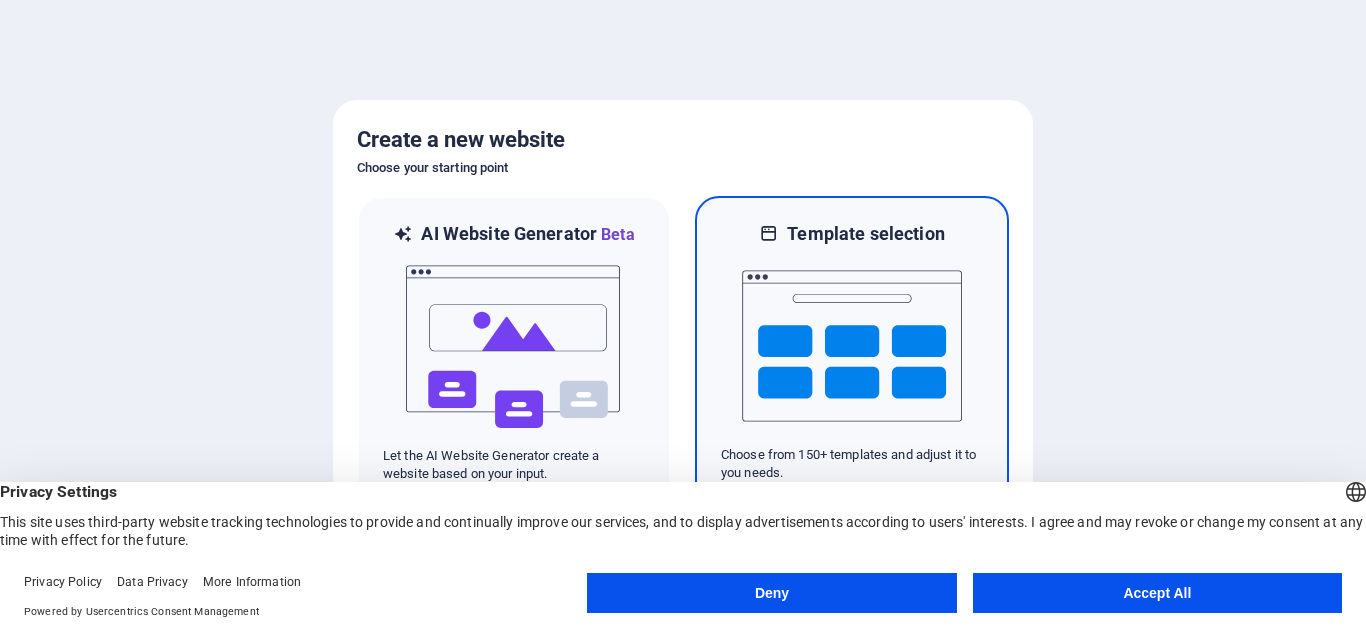 click at bounding box center (852, 346) 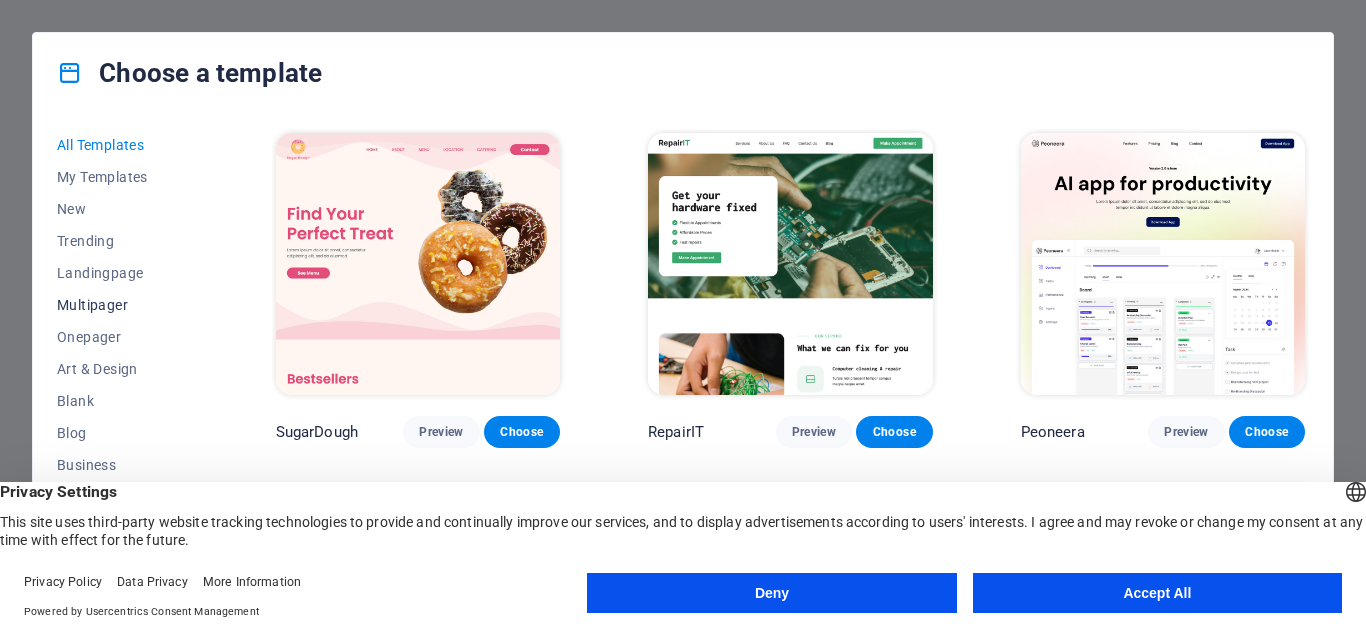 scroll, scrollTop: 7, scrollLeft: 0, axis: vertical 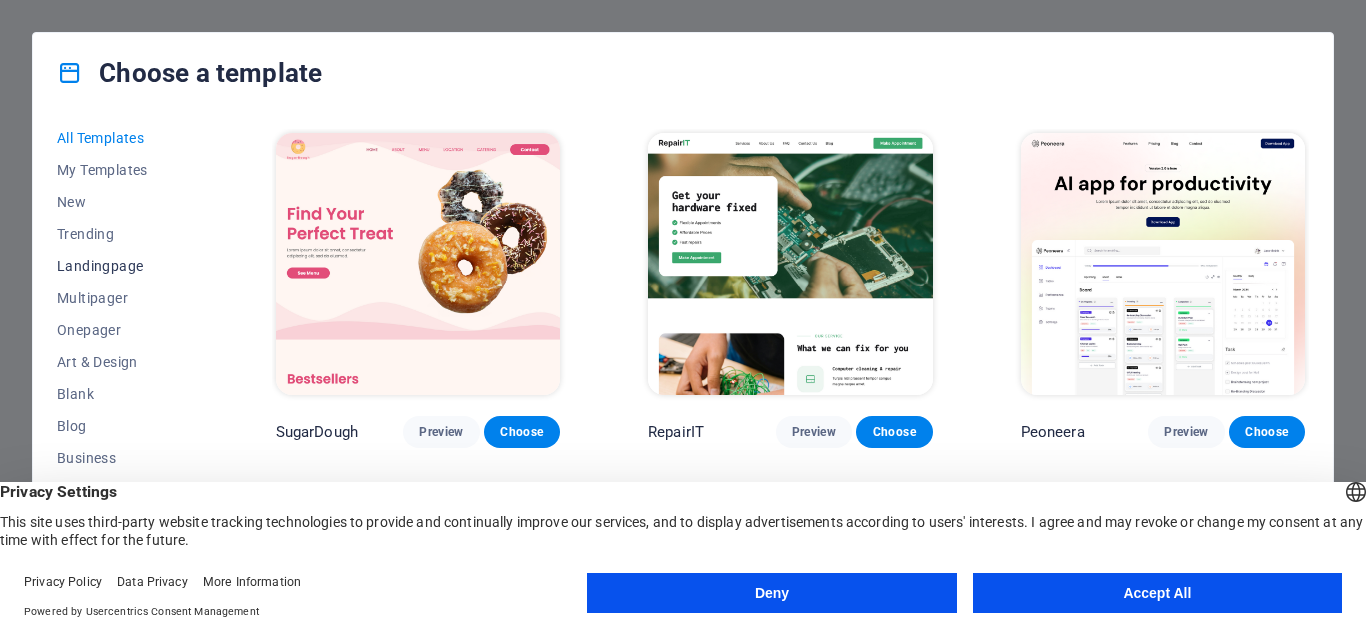 click on "Landingpage" at bounding box center [122, 266] 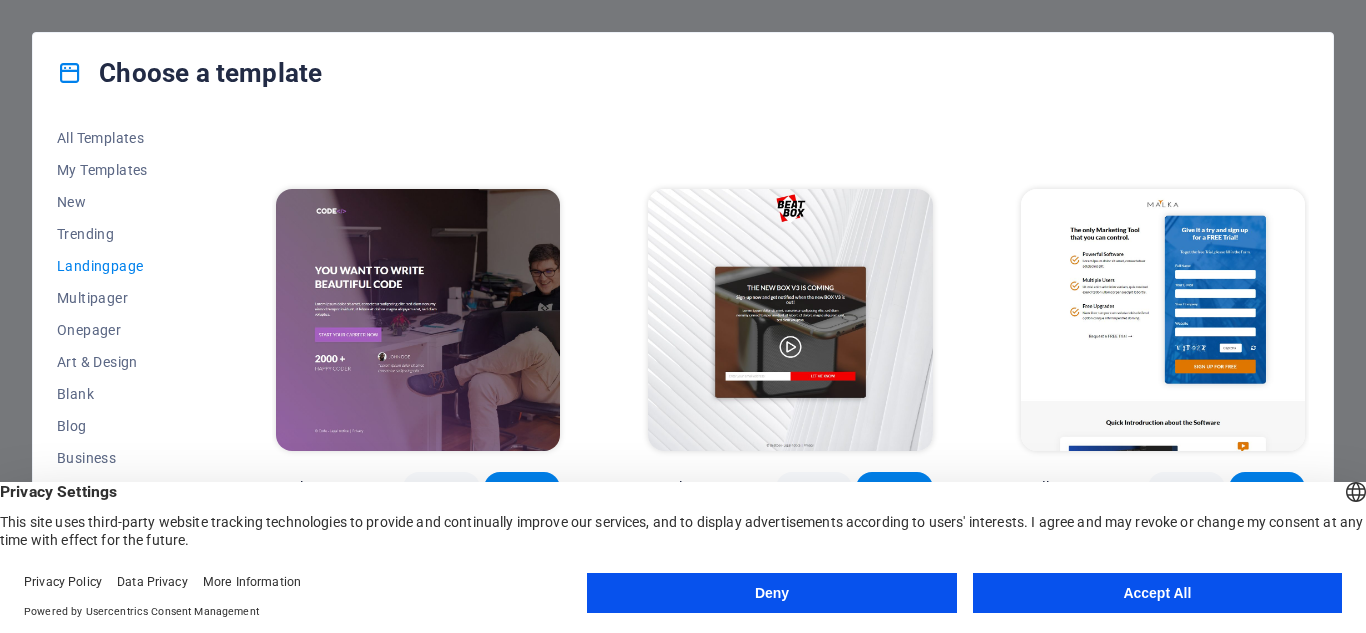 scroll, scrollTop: 258, scrollLeft: 0, axis: vertical 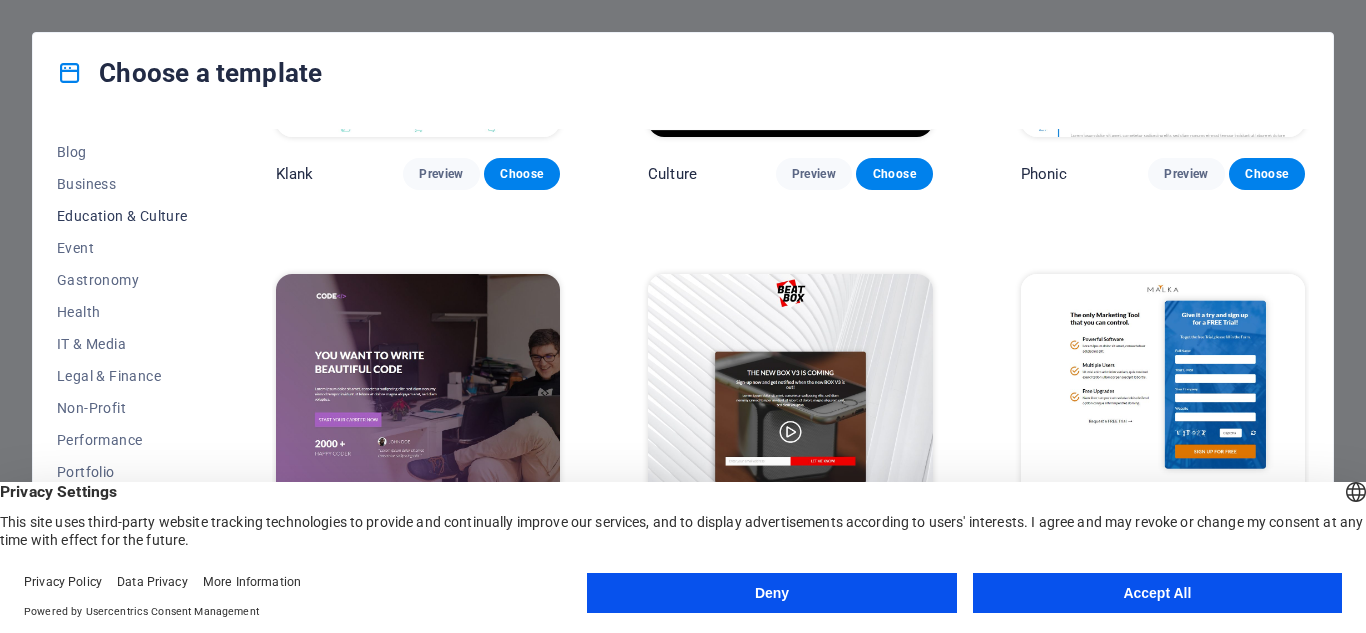 click on "Education & Culture" at bounding box center [122, 216] 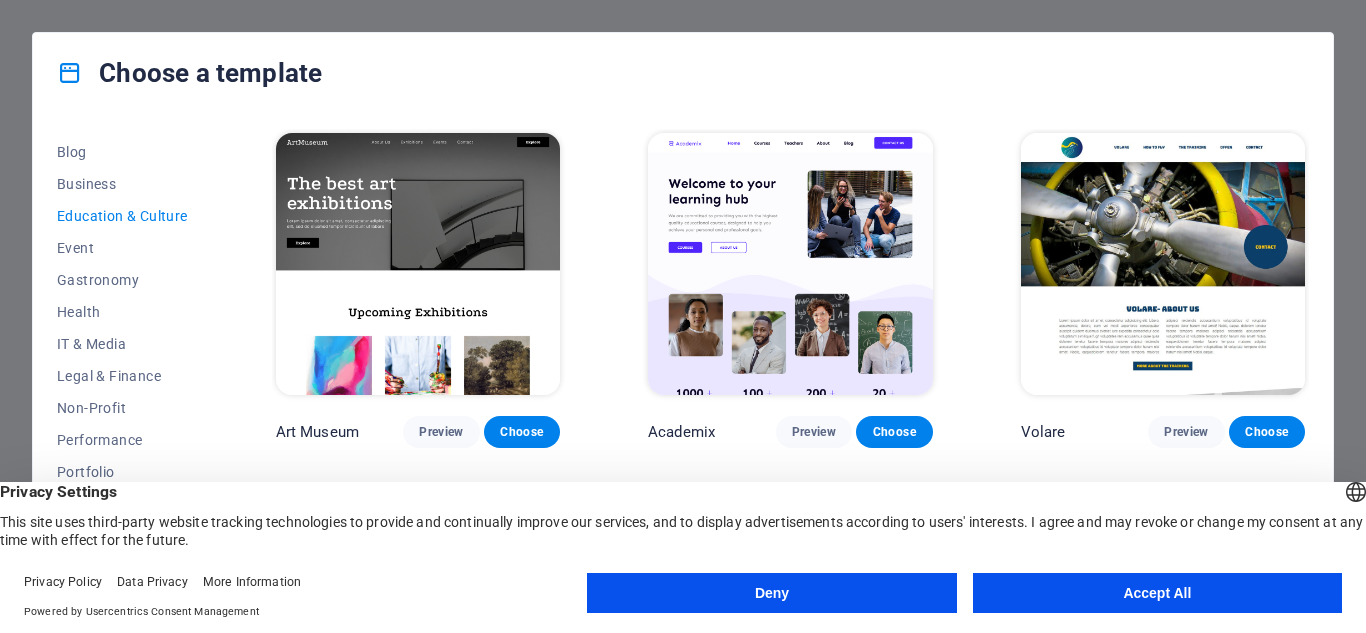 scroll, scrollTop: 385, scrollLeft: 0, axis: vertical 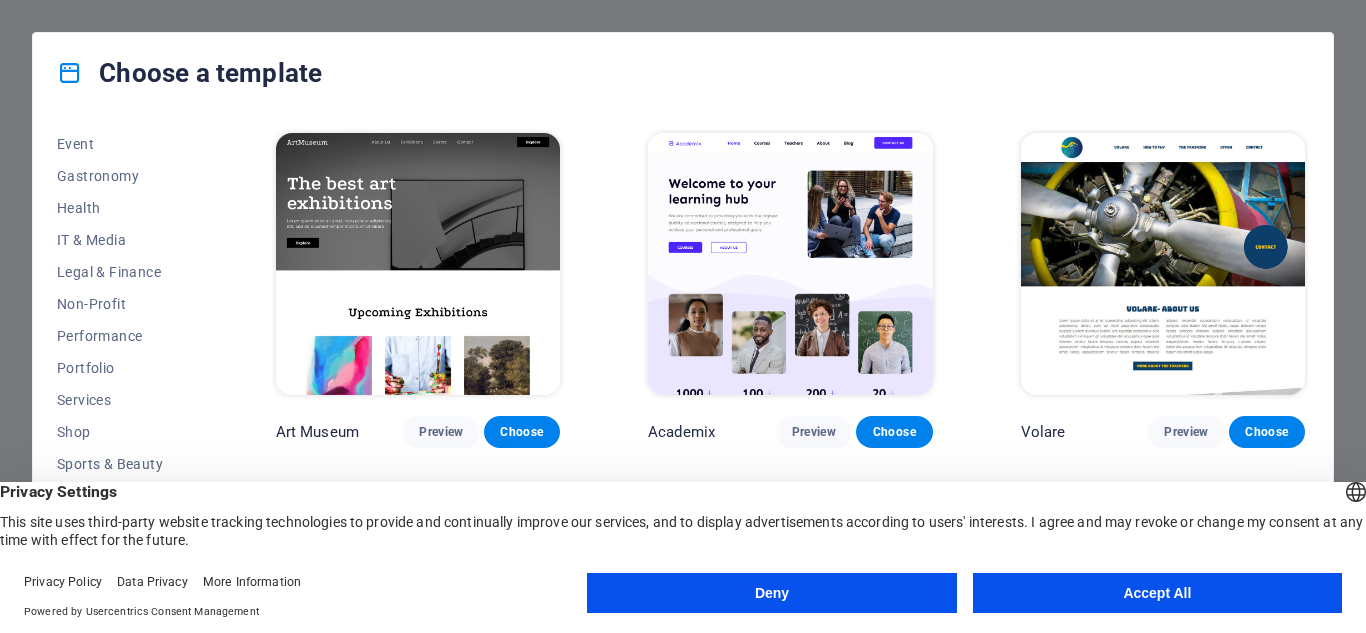 drag, startPoint x: 209, startPoint y: 406, endPoint x: 213, endPoint y: 333, distance: 73.109505 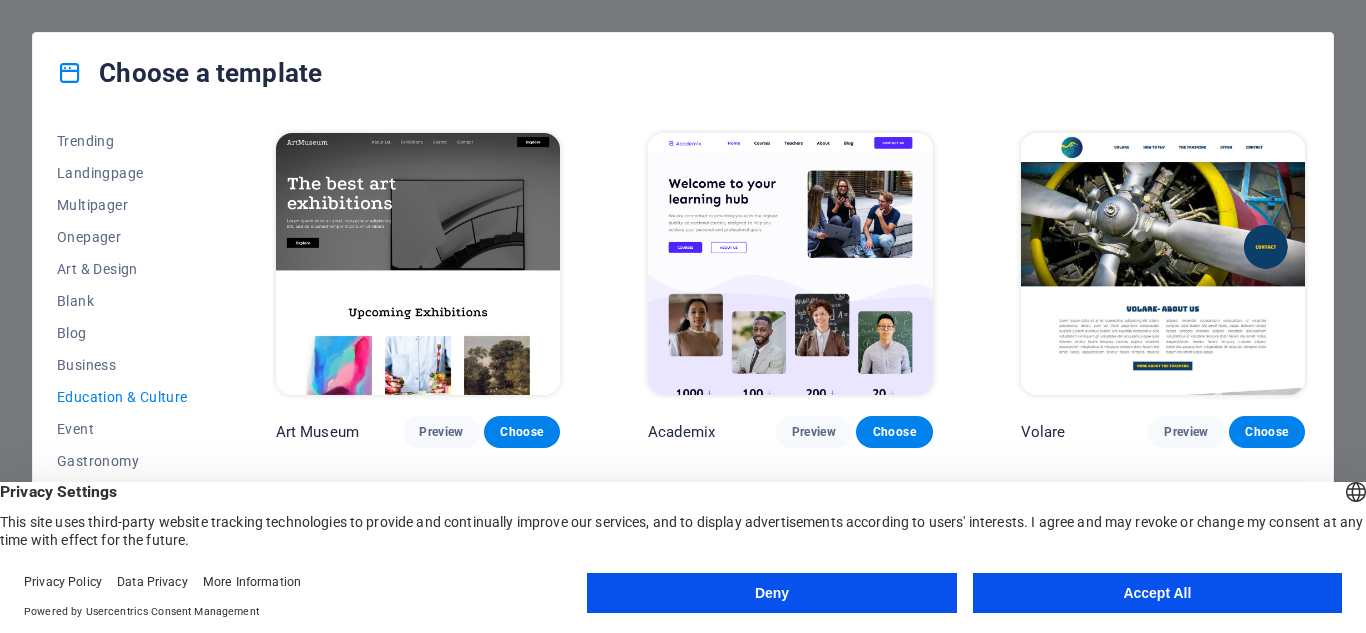 scroll, scrollTop: 93, scrollLeft: 0, axis: vertical 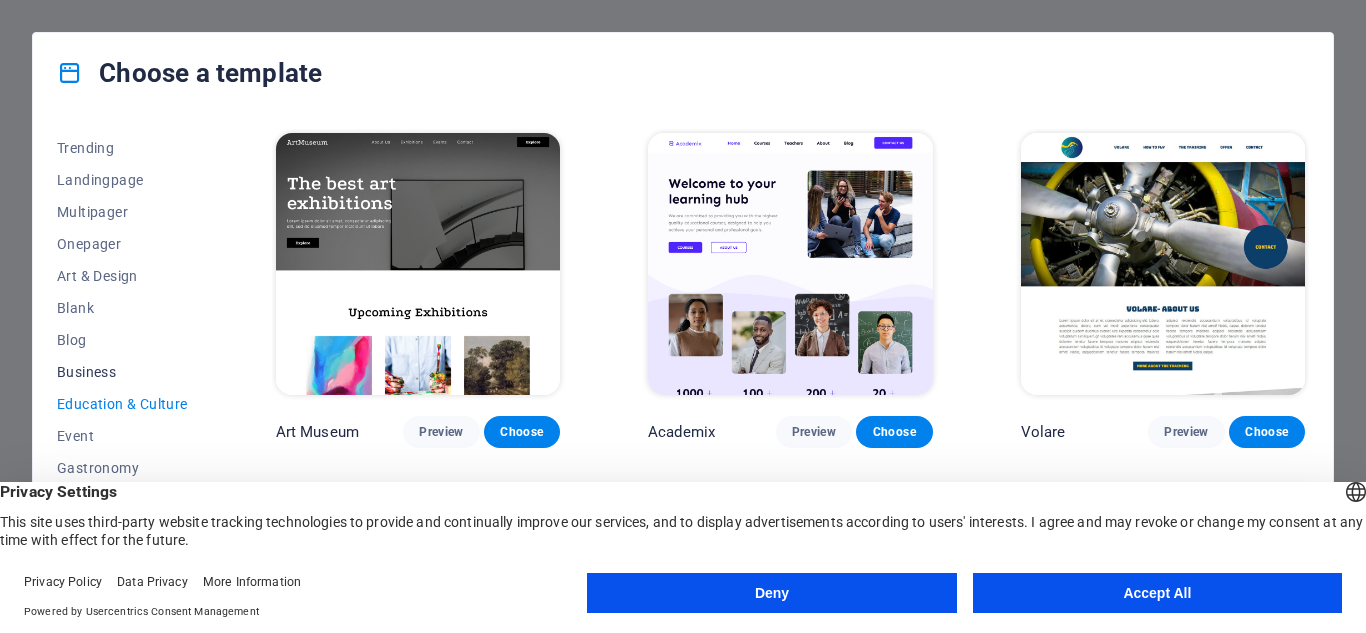 click on "Business" at bounding box center [122, 372] 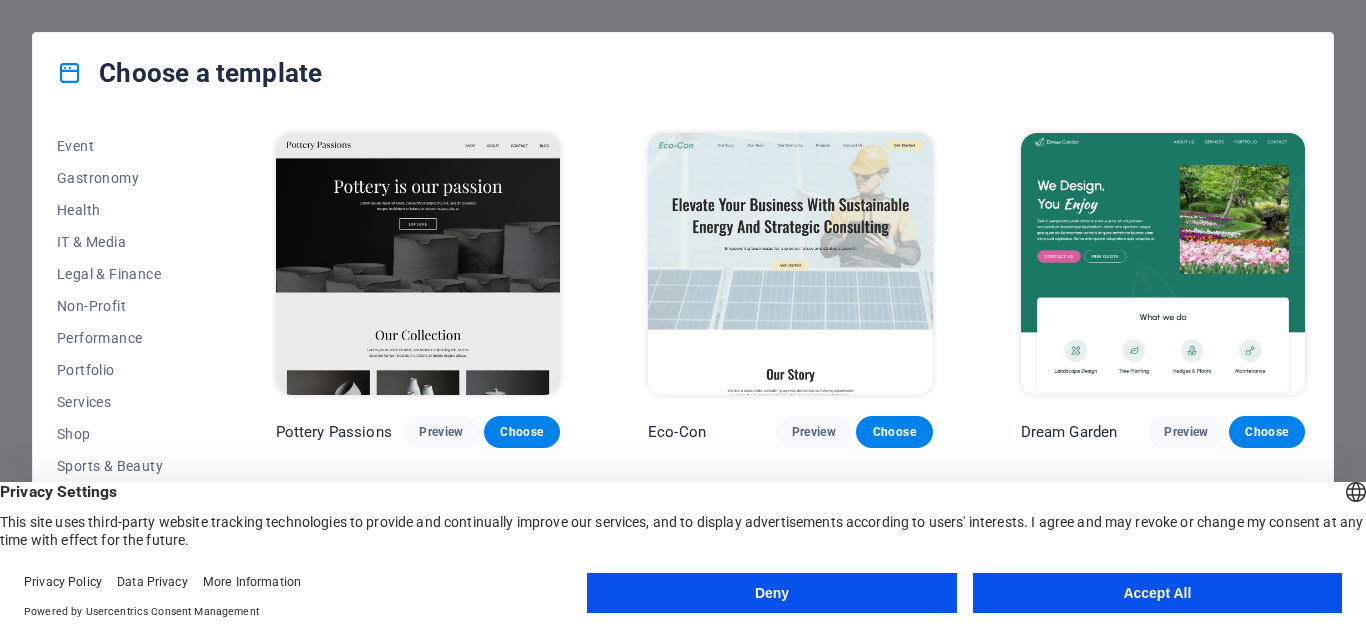 scroll, scrollTop: 385, scrollLeft: 0, axis: vertical 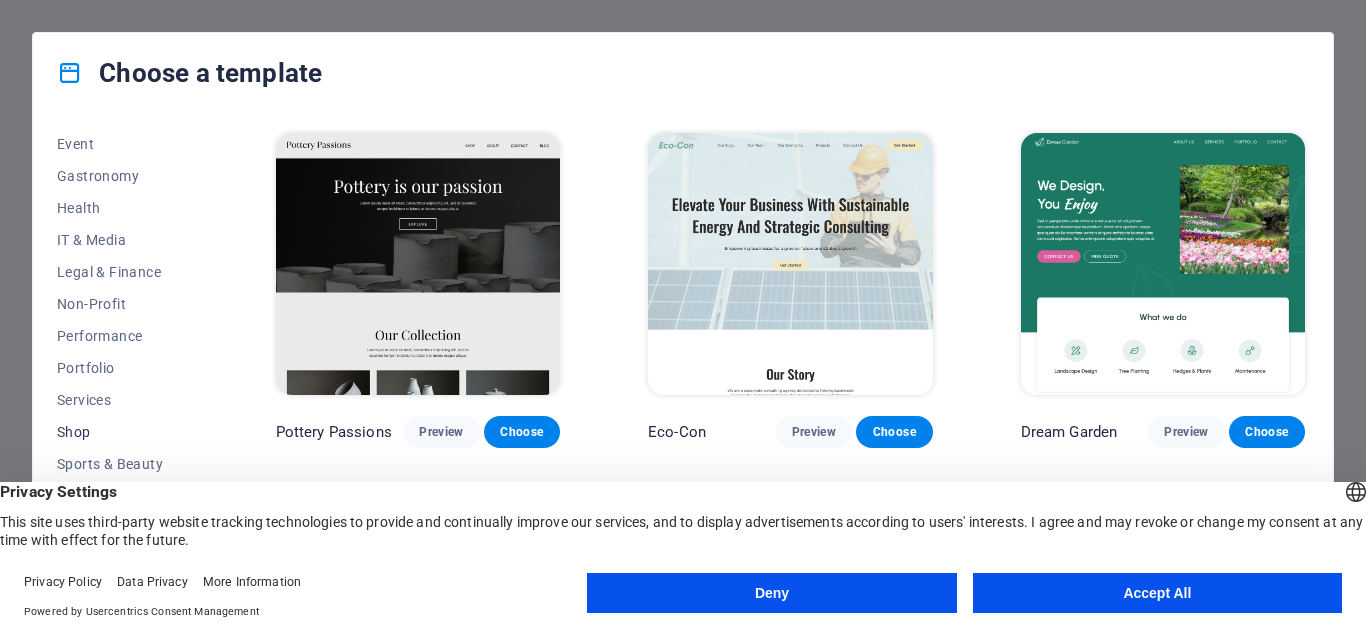 click on "Shop" at bounding box center (122, 432) 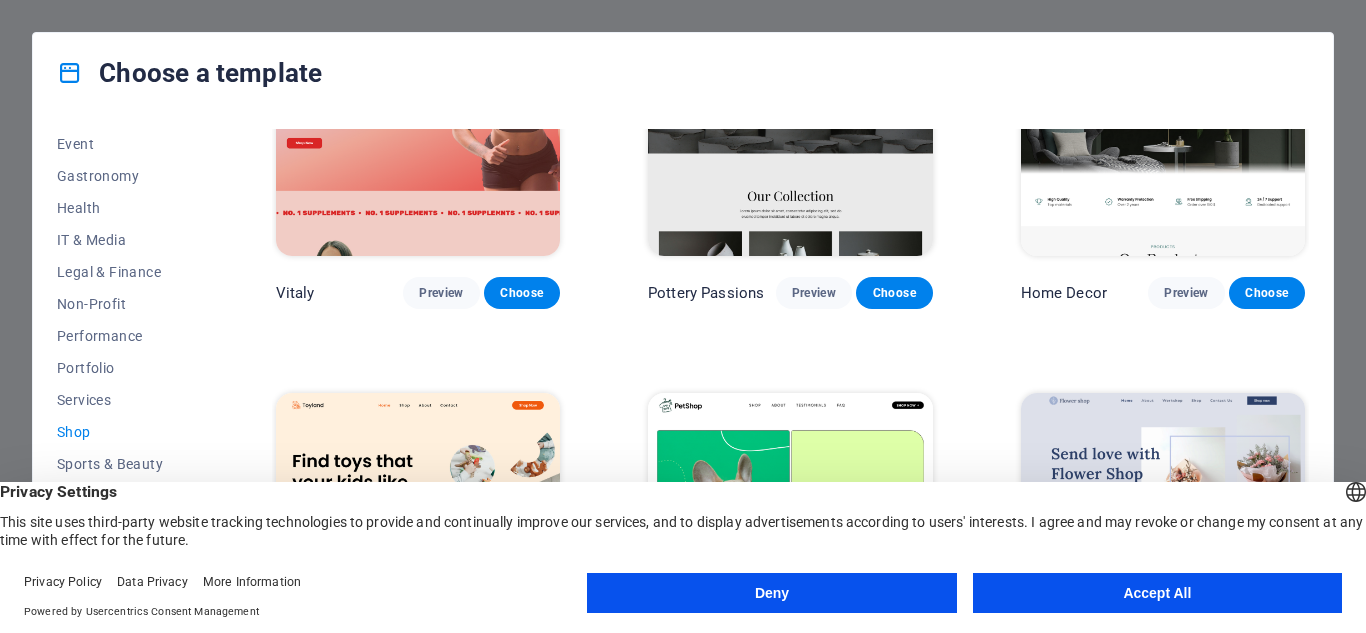 scroll, scrollTop: 135, scrollLeft: 0, axis: vertical 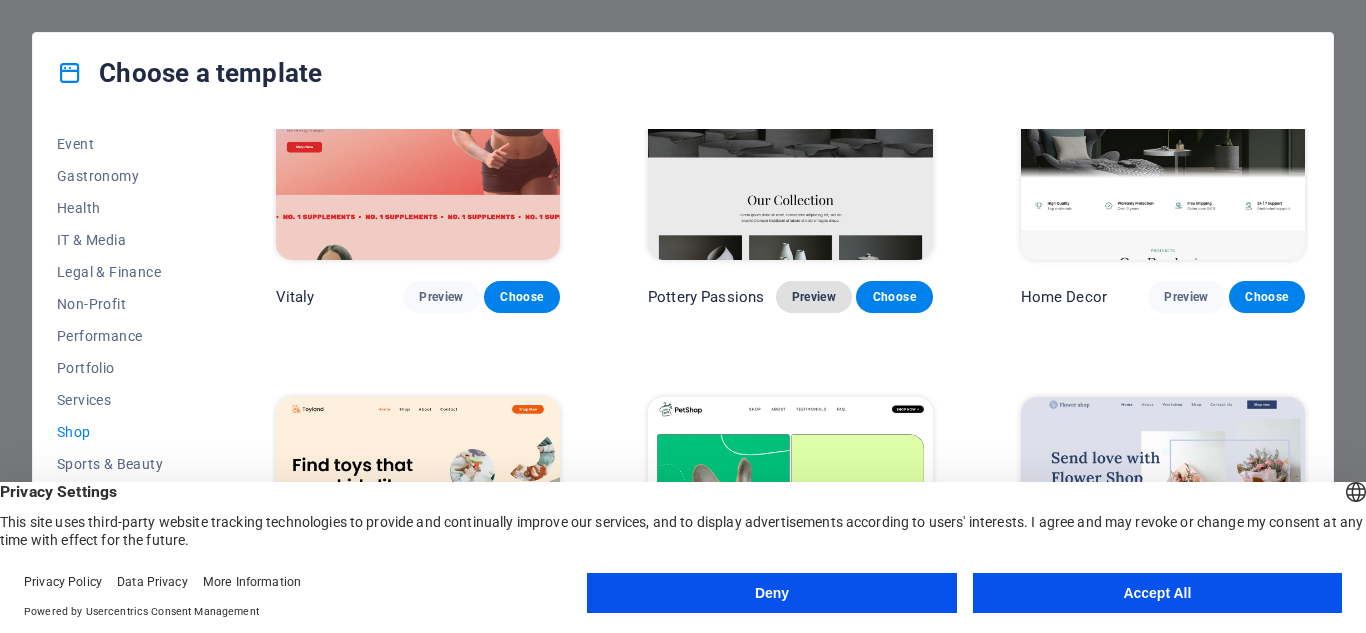 click on "Preview" at bounding box center [814, 297] 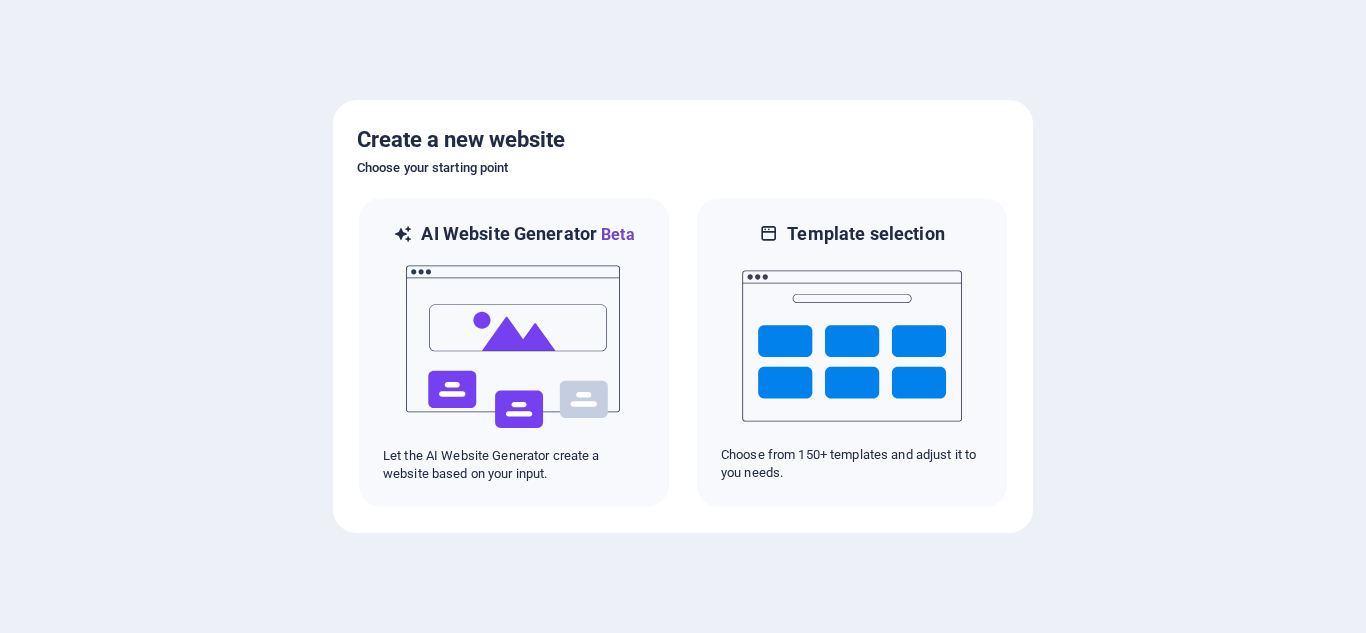 scroll, scrollTop: 0, scrollLeft: 0, axis: both 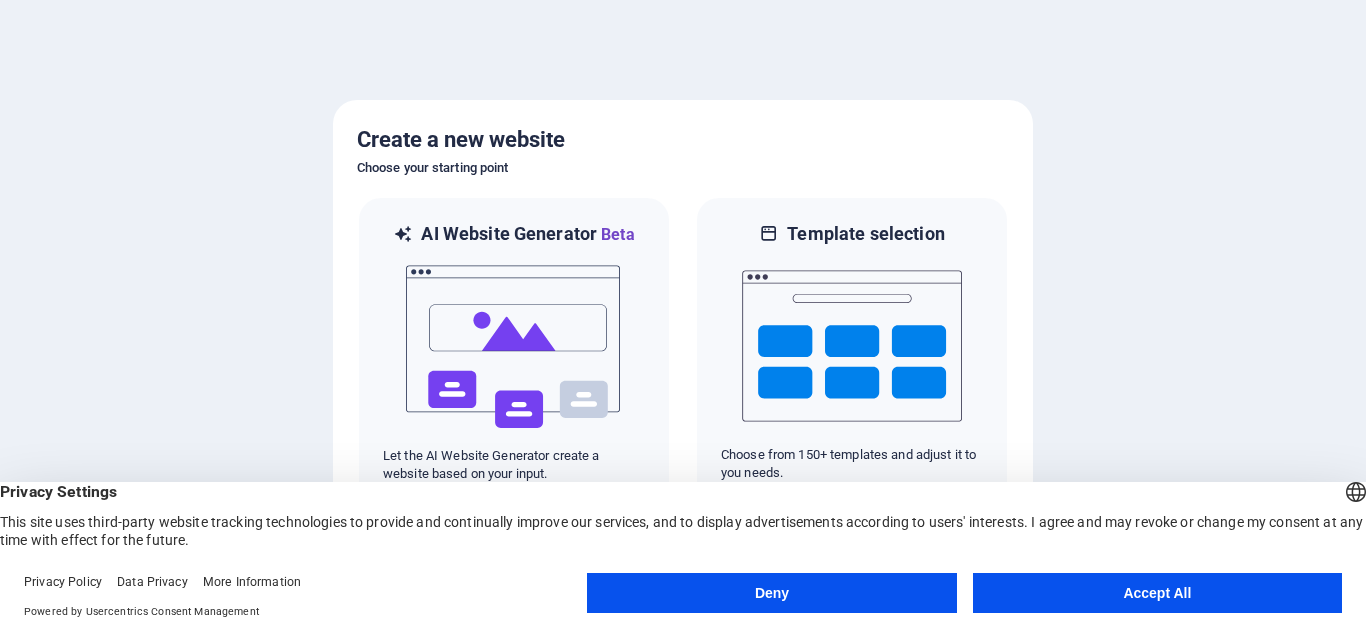 click on "Privacy Settings
This site uses third-party website tracking technologies to provide and continually improve our services, and to display advertisements according to users' interests. I agree and may revoke or change my consent at any time with effect for the future." at bounding box center [683, 515] 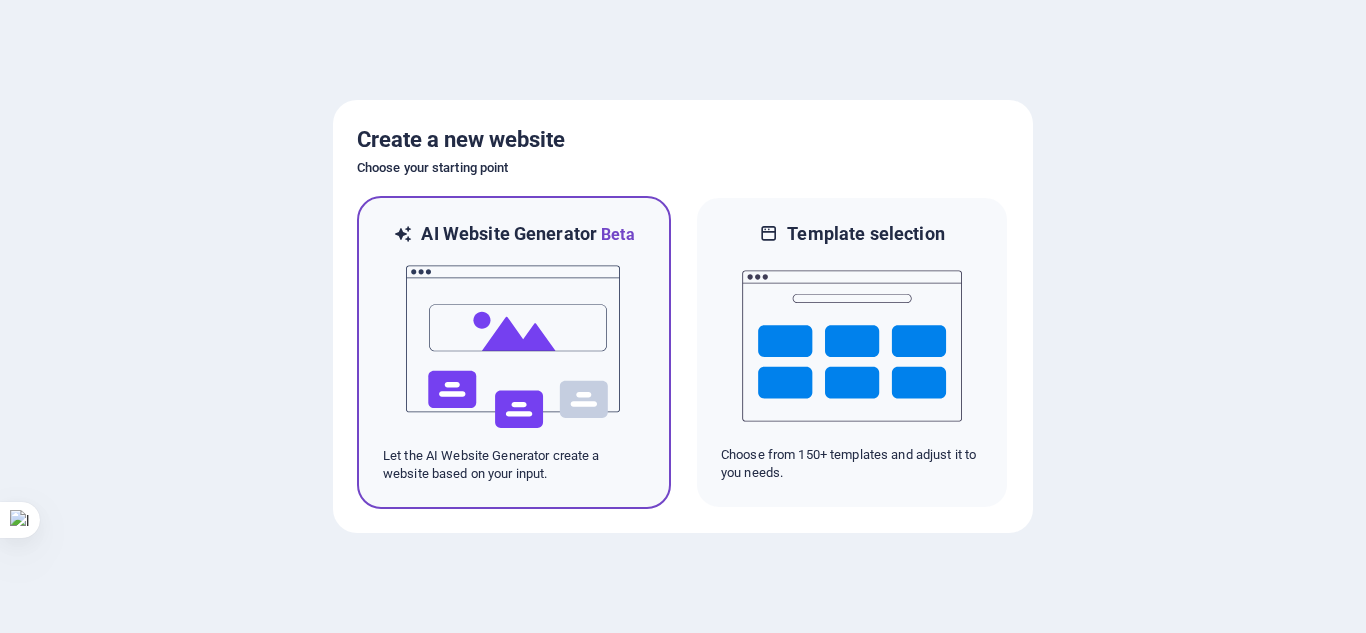 click at bounding box center (514, 347) 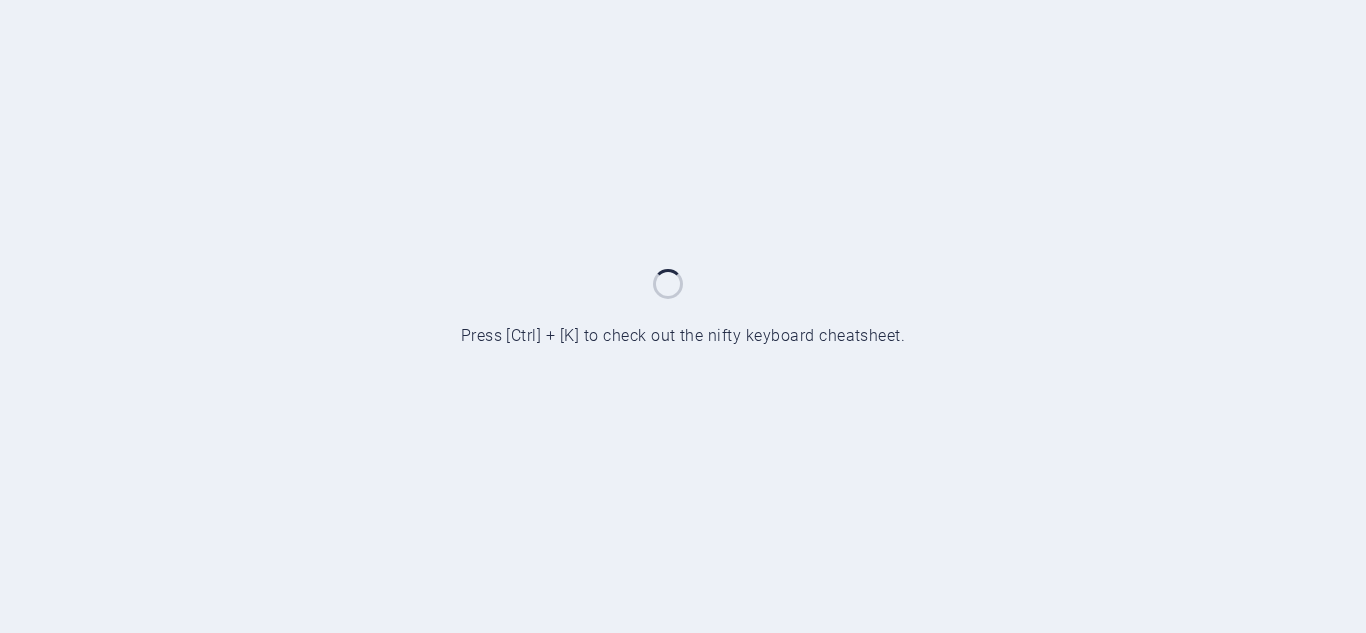 scroll, scrollTop: 0, scrollLeft: 0, axis: both 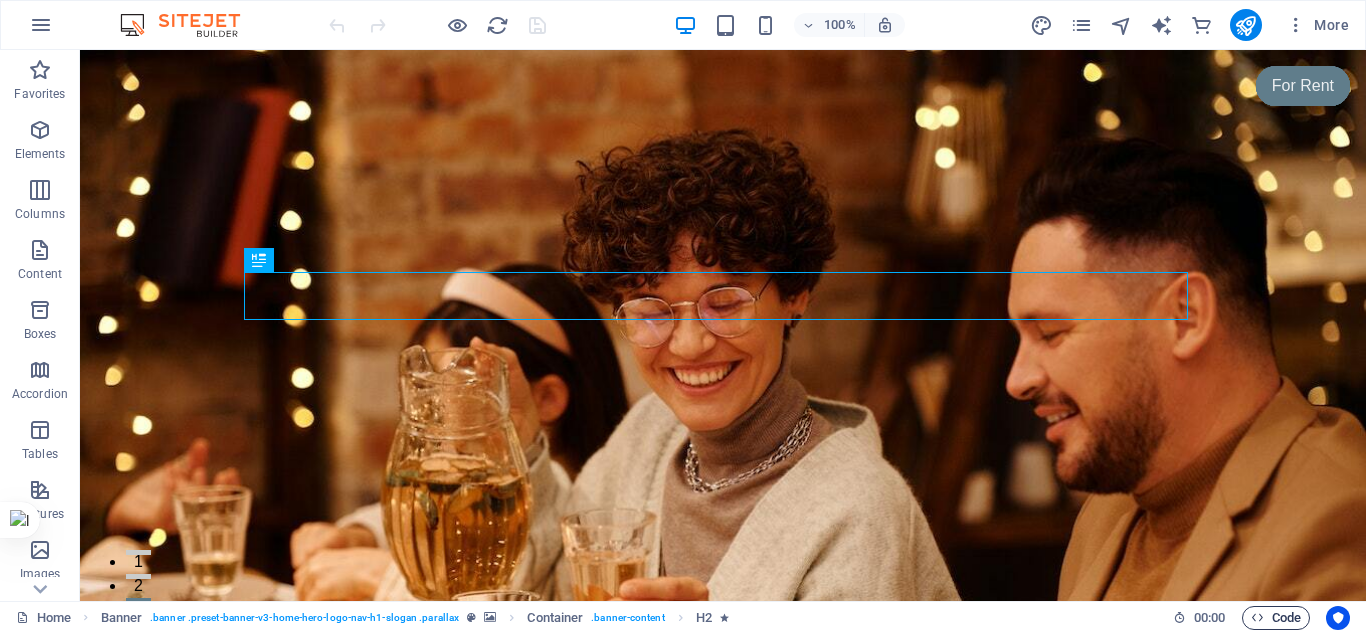 click on "Code" at bounding box center (1276, 618) 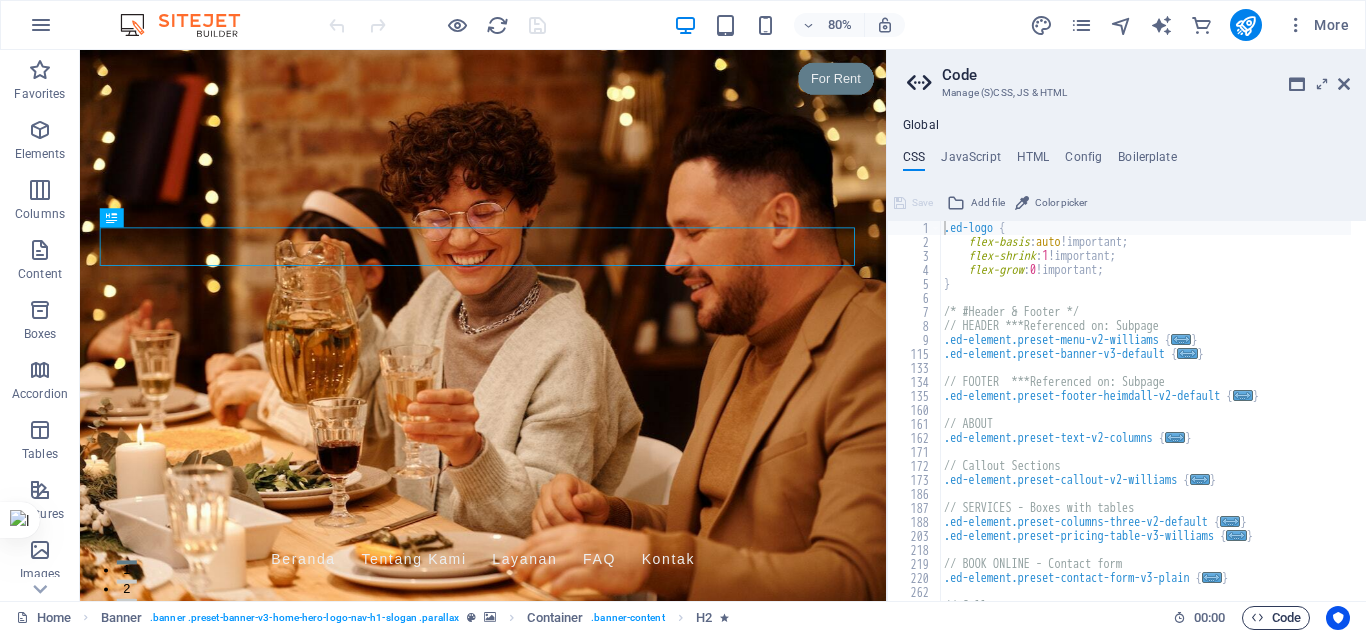 click on "Code" at bounding box center [1276, 618] 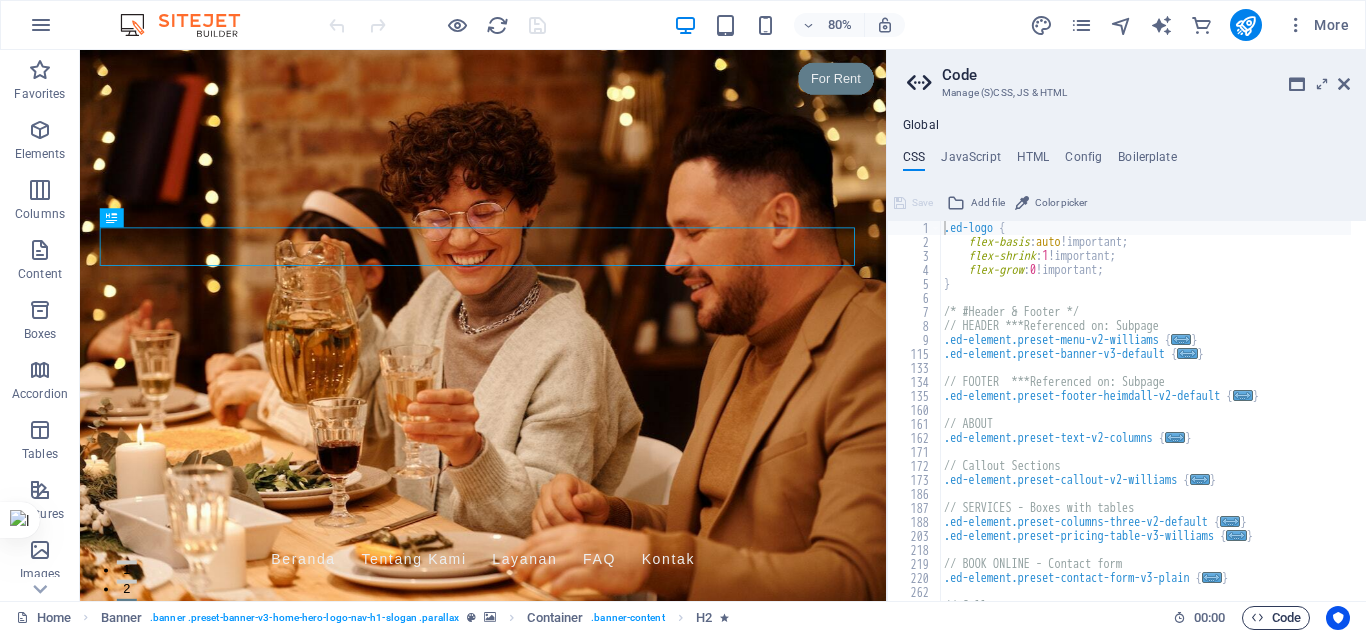 click on "Code" at bounding box center [1276, 618] 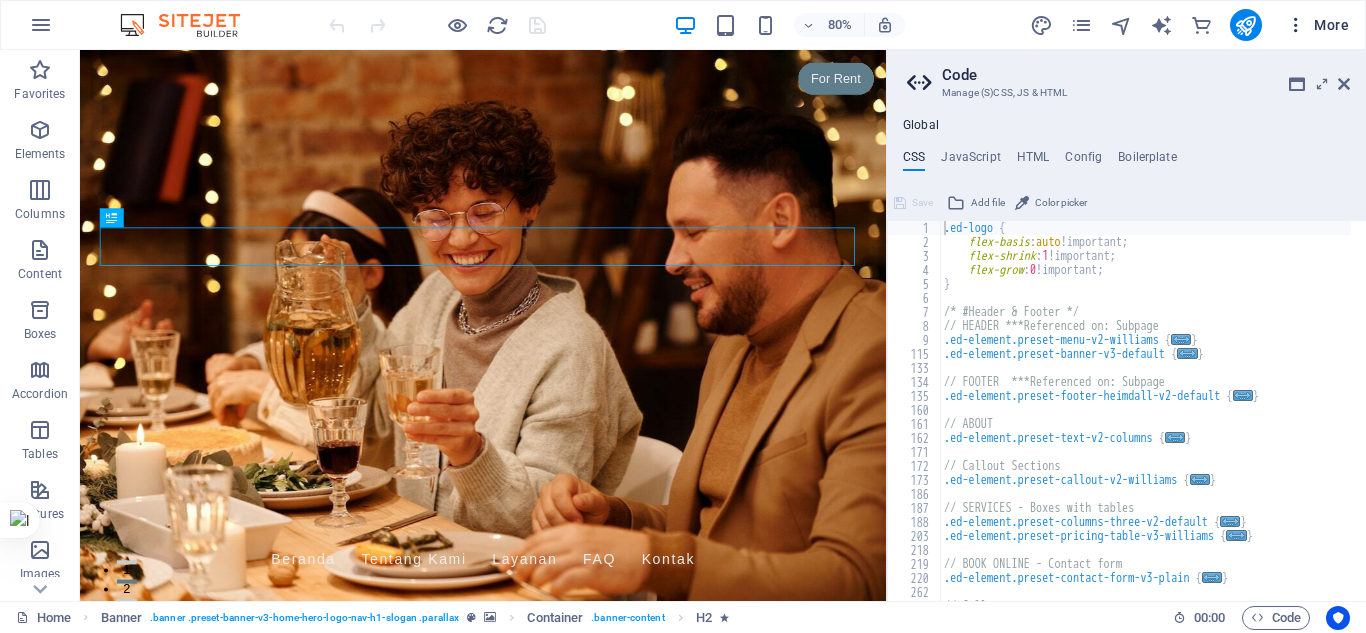 click on "More" at bounding box center (1317, 25) 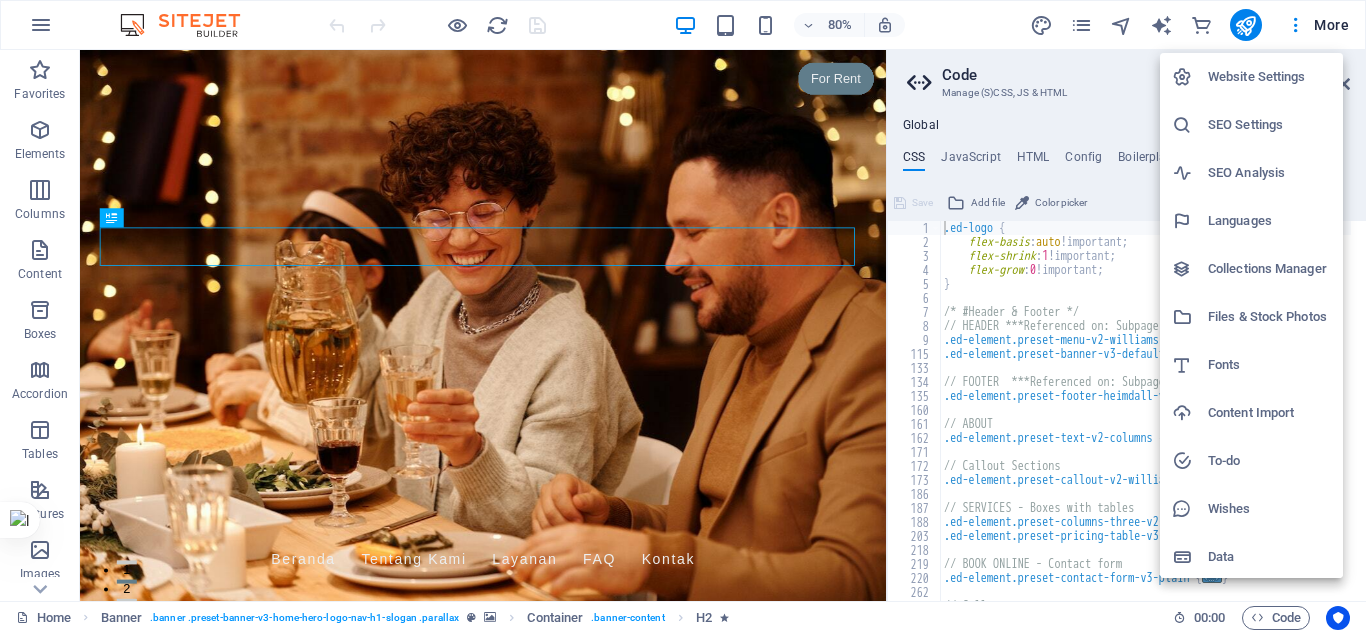 click on "SEO Settings" at bounding box center [1269, 125] 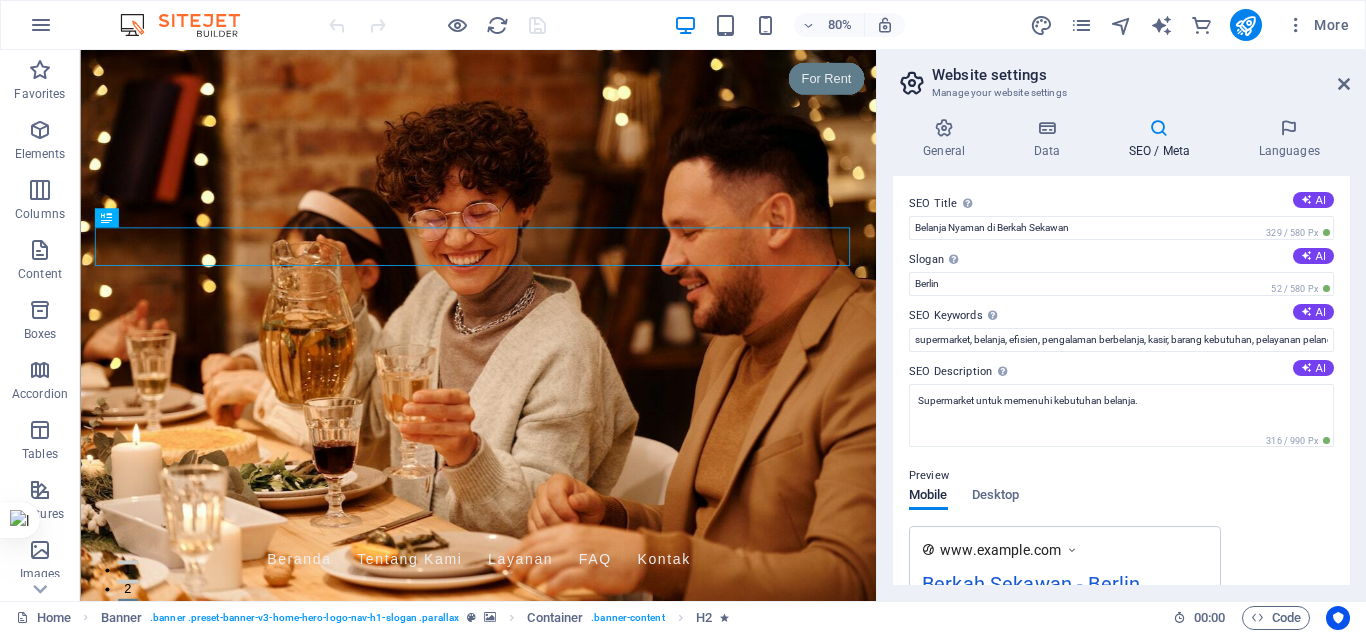click at bounding box center (1159, 128) 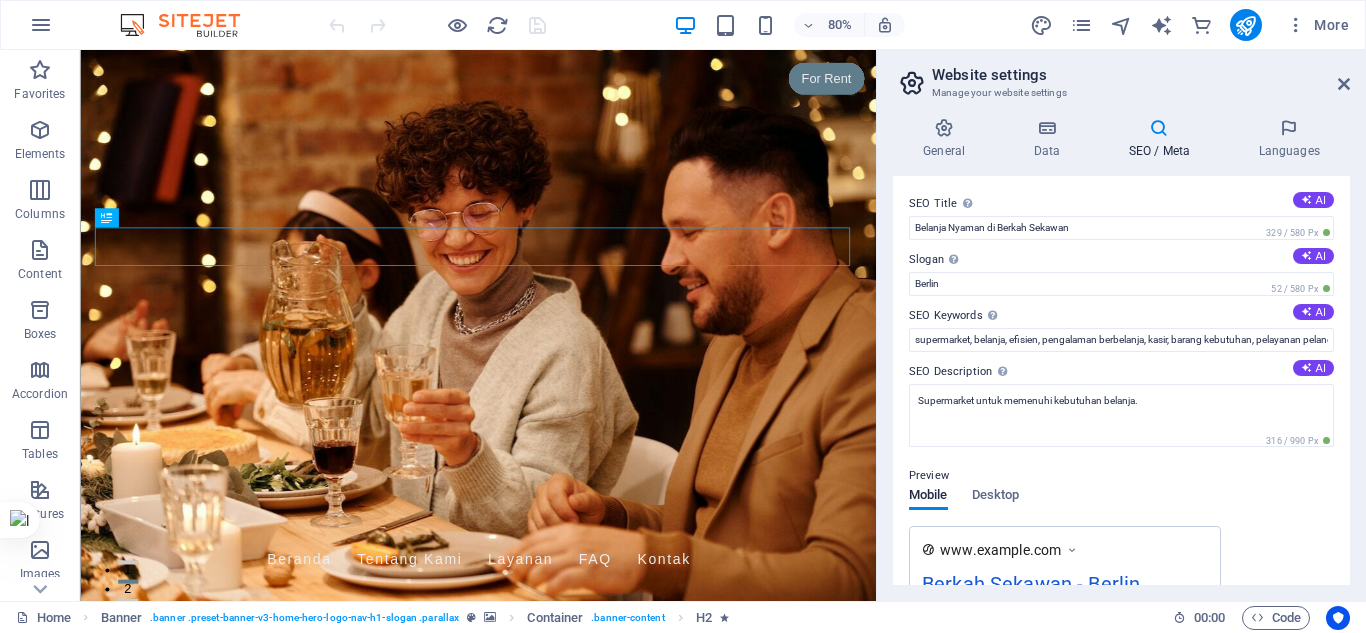 drag, startPoint x: 1351, startPoint y: 80, endPoint x: 1320, endPoint y: 47, distance: 45.276924 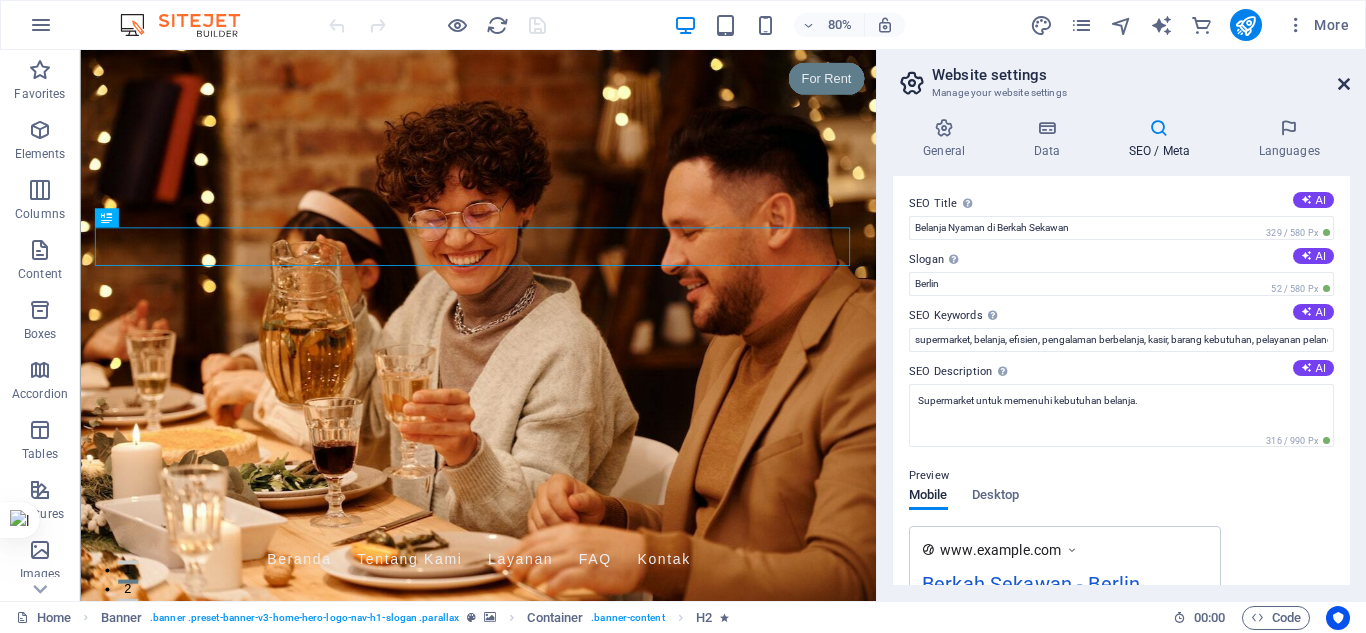 click at bounding box center [1344, 84] 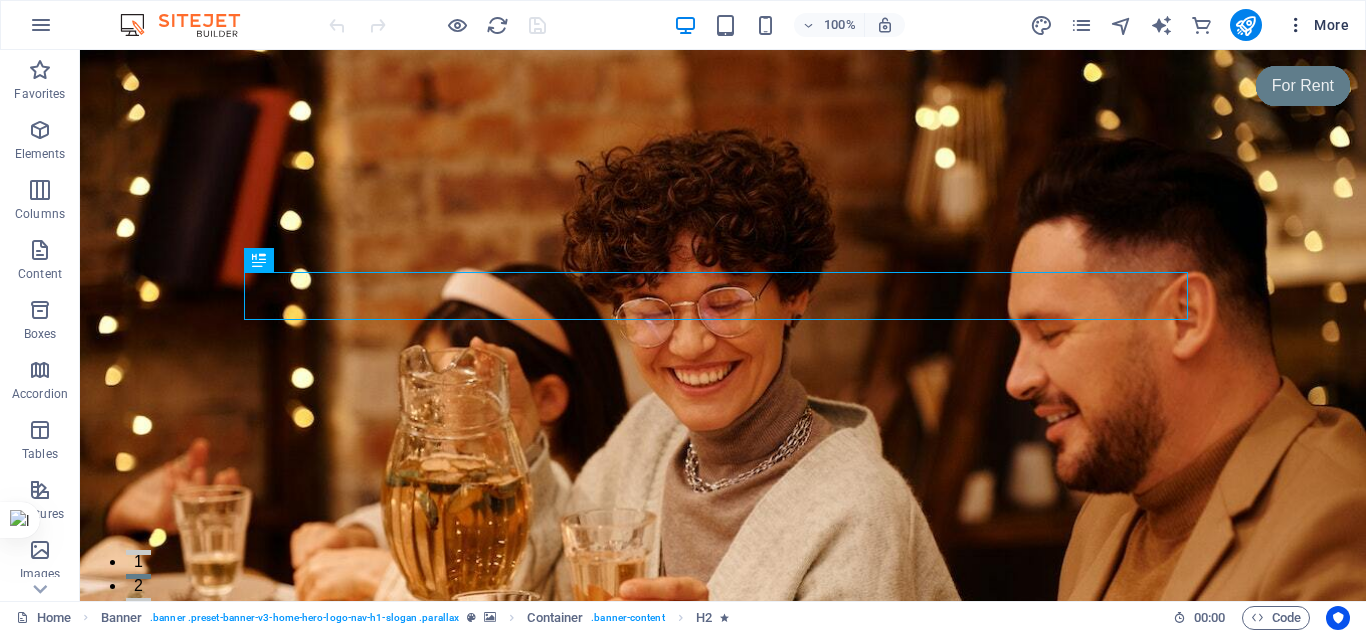 click at bounding box center (1296, 25) 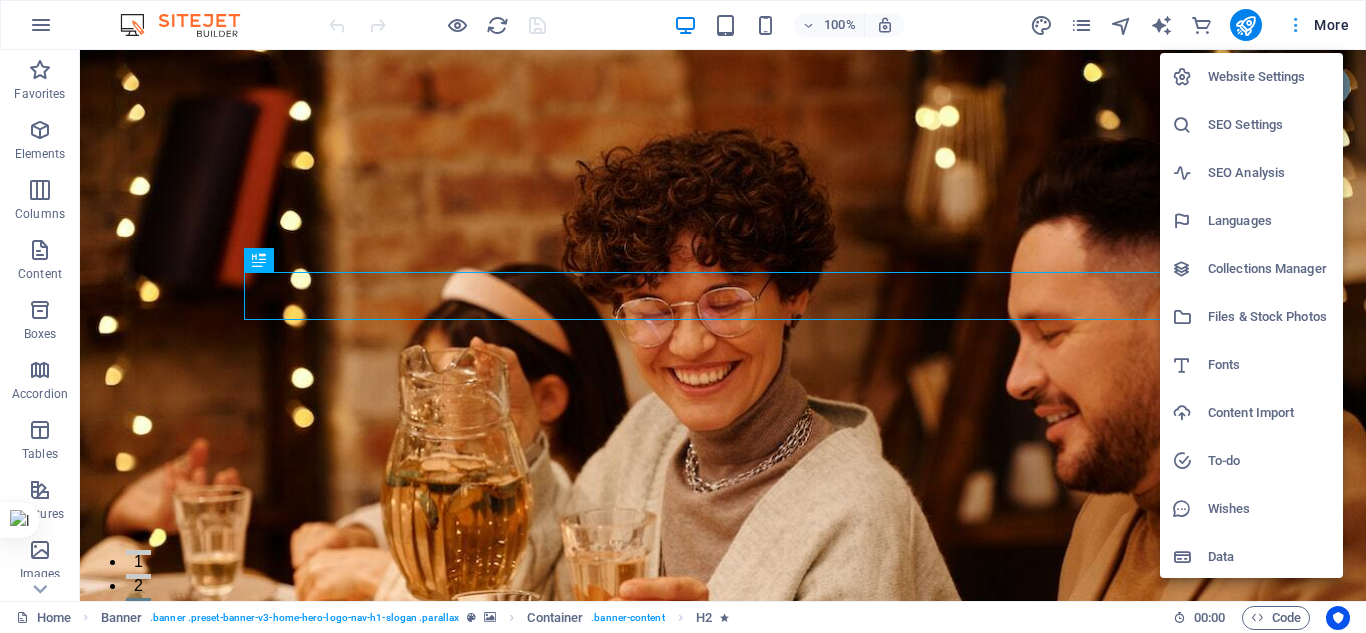 click at bounding box center [683, 316] 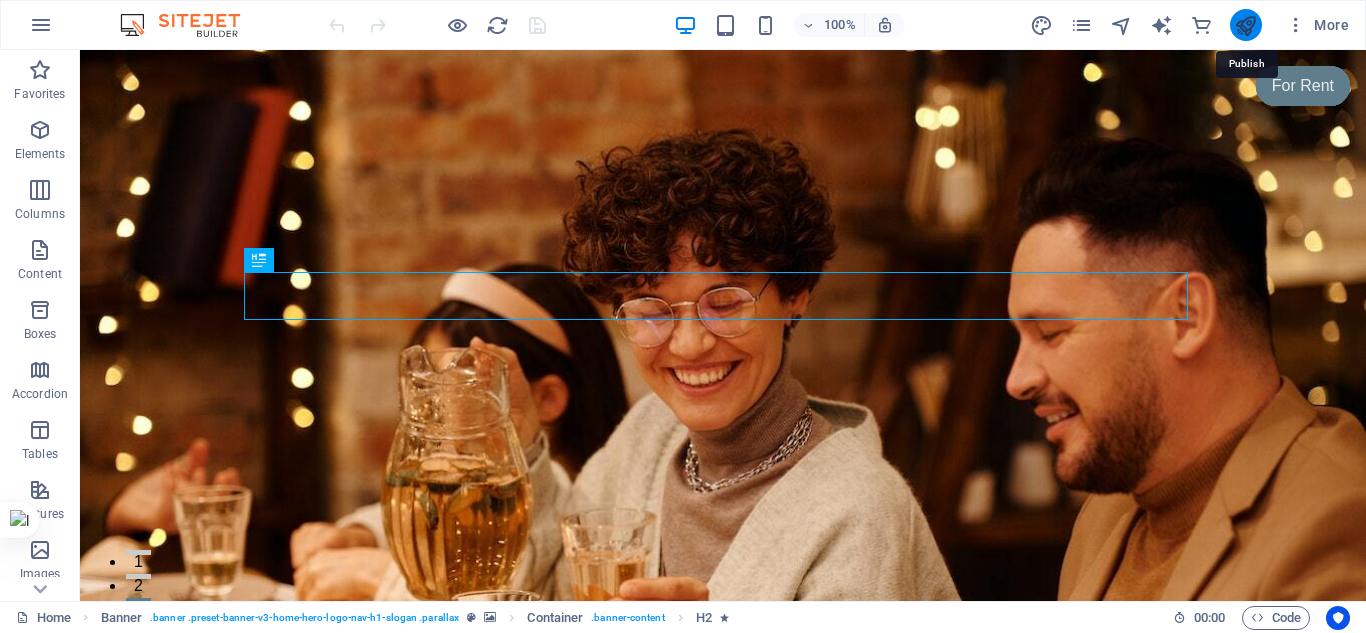 click at bounding box center [1245, 25] 